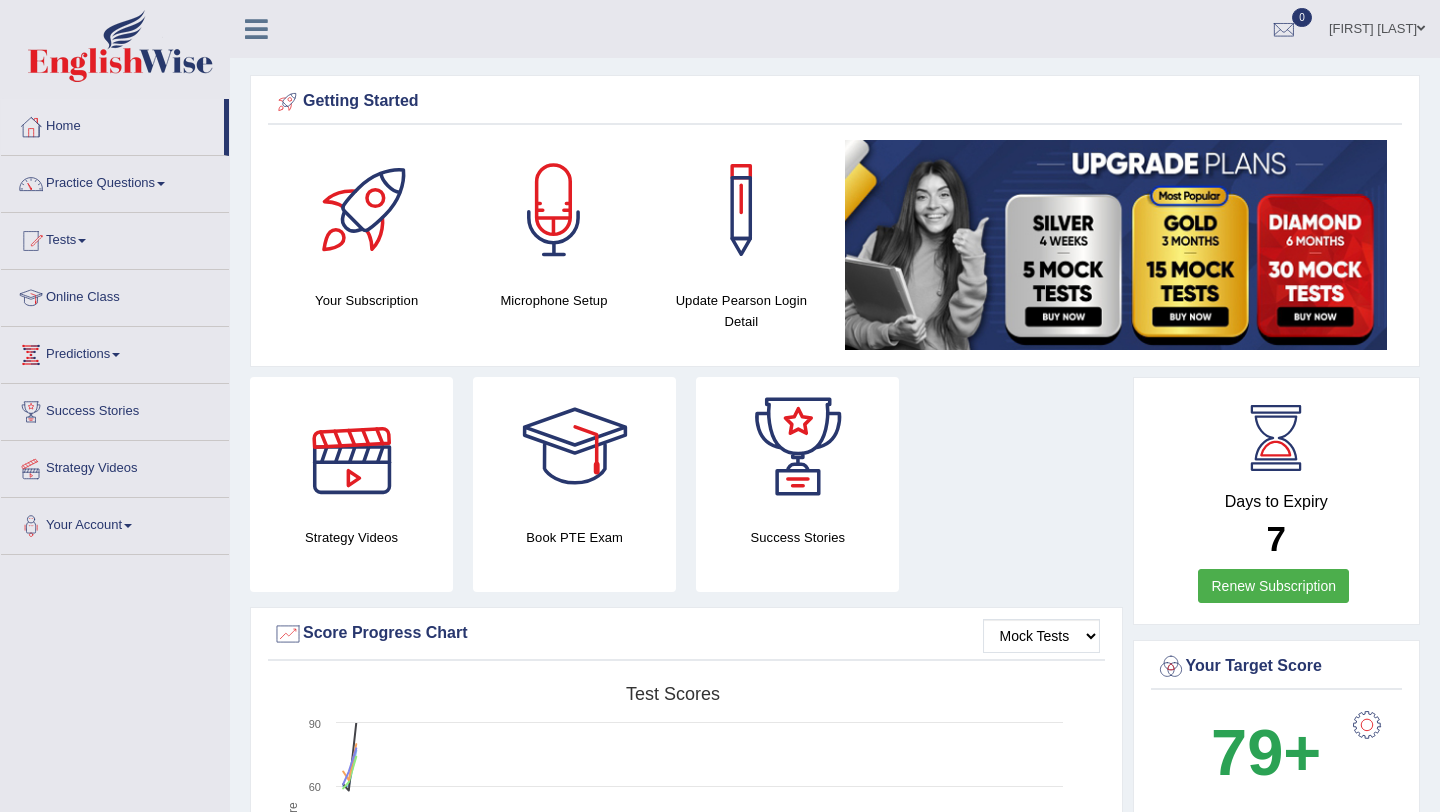 scroll, scrollTop: 274, scrollLeft: 0, axis: vertical 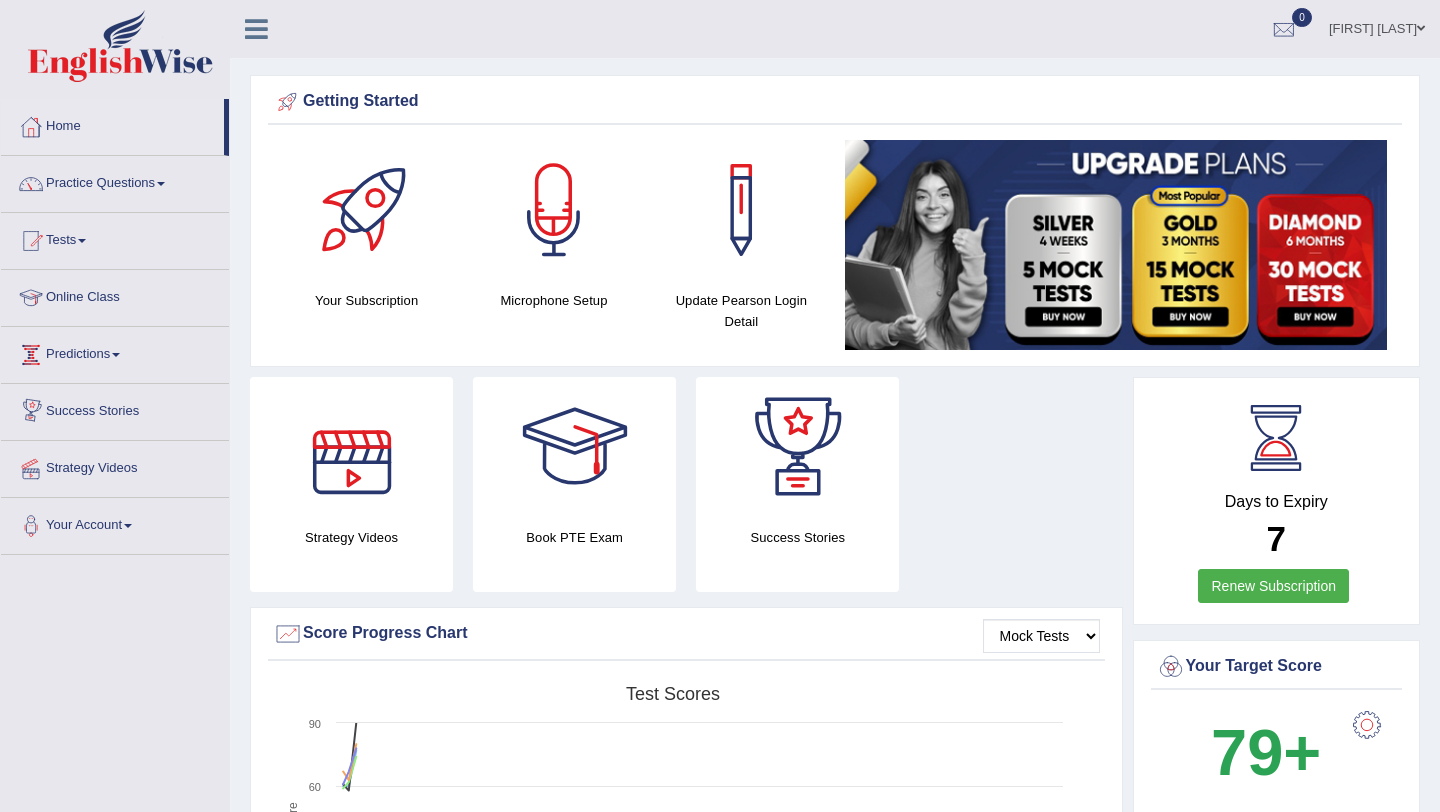 click on "Predictions" at bounding box center (115, 352) 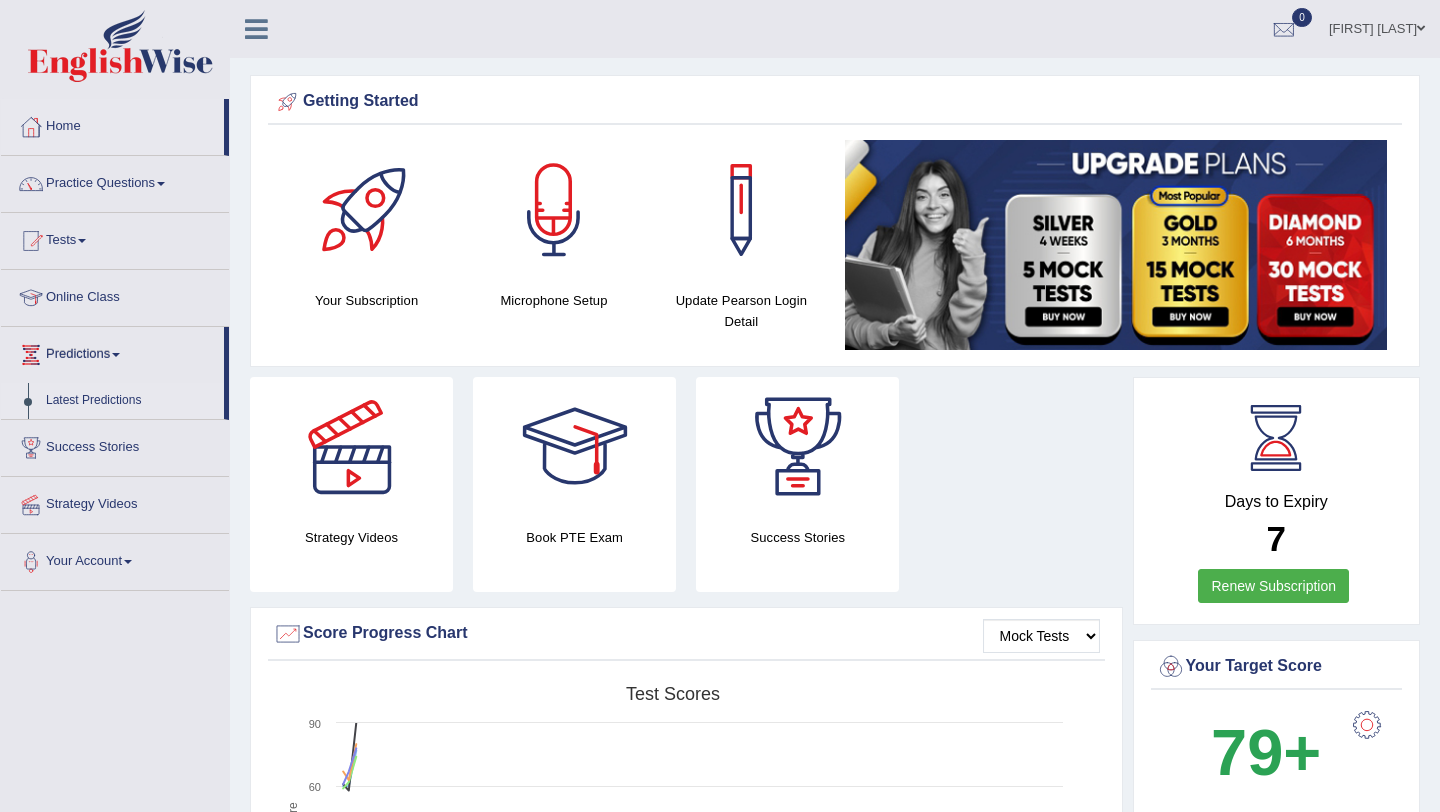 click on "Latest Predictions" at bounding box center (130, 401) 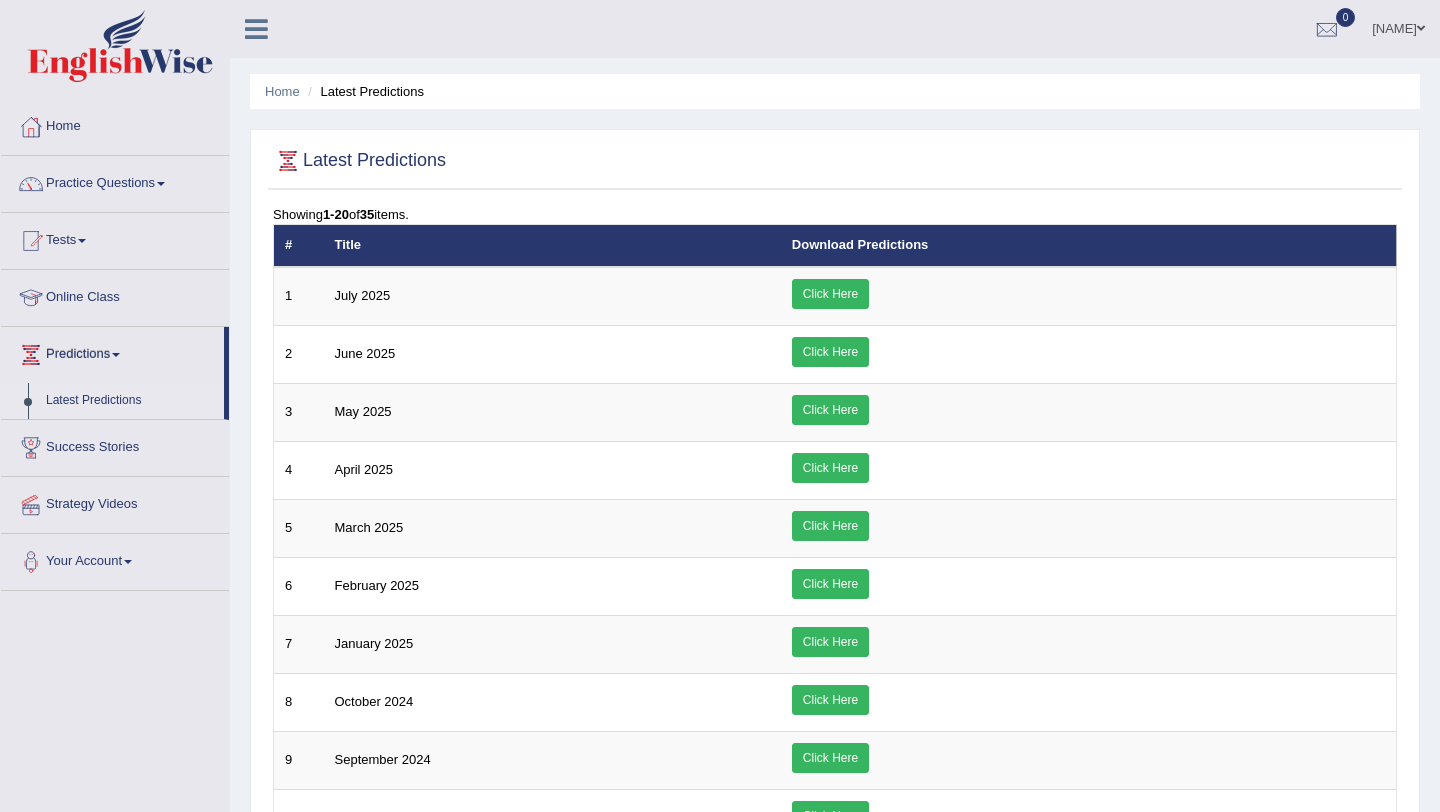 scroll, scrollTop: 0, scrollLeft: 0, axis: both 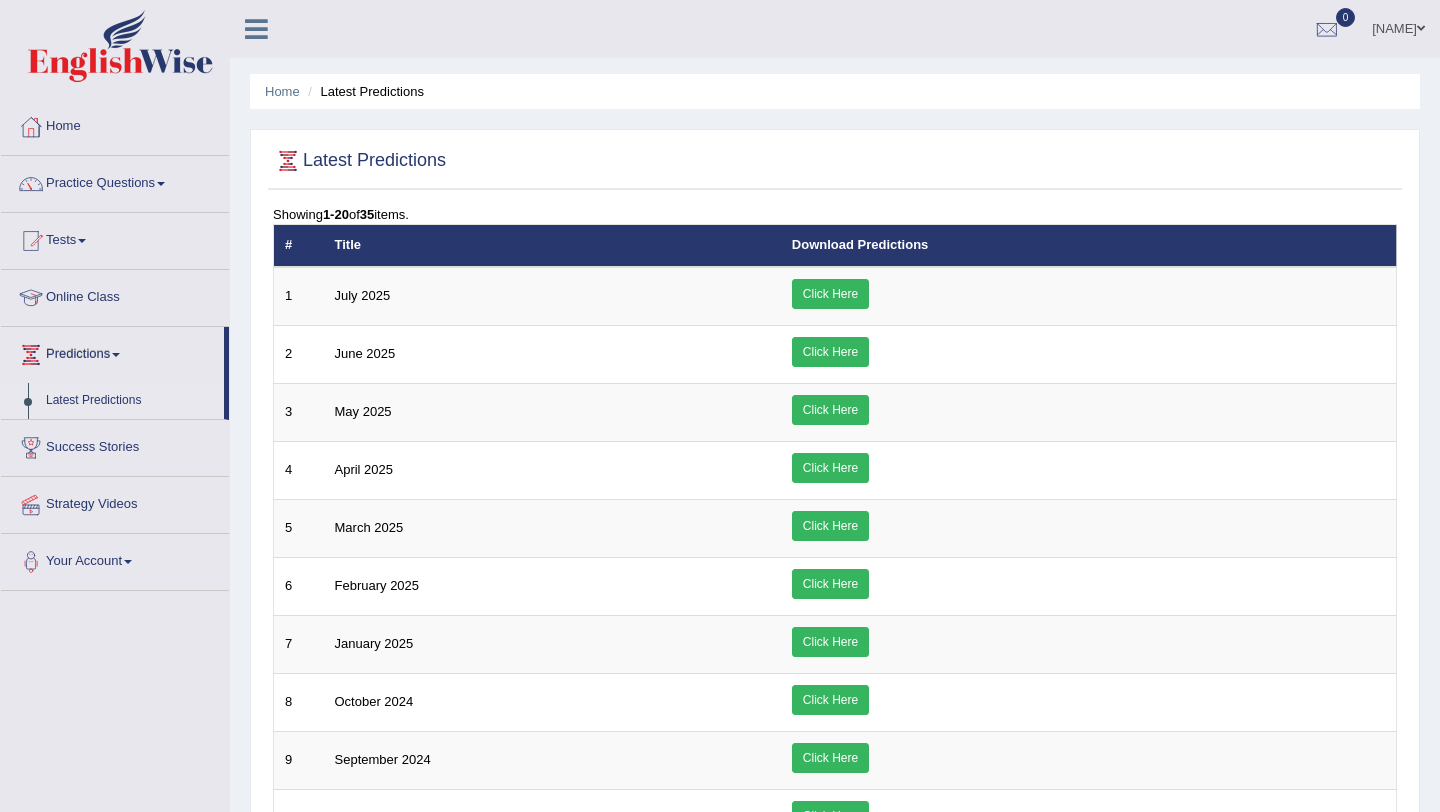 click at bounding box center [835, 161] 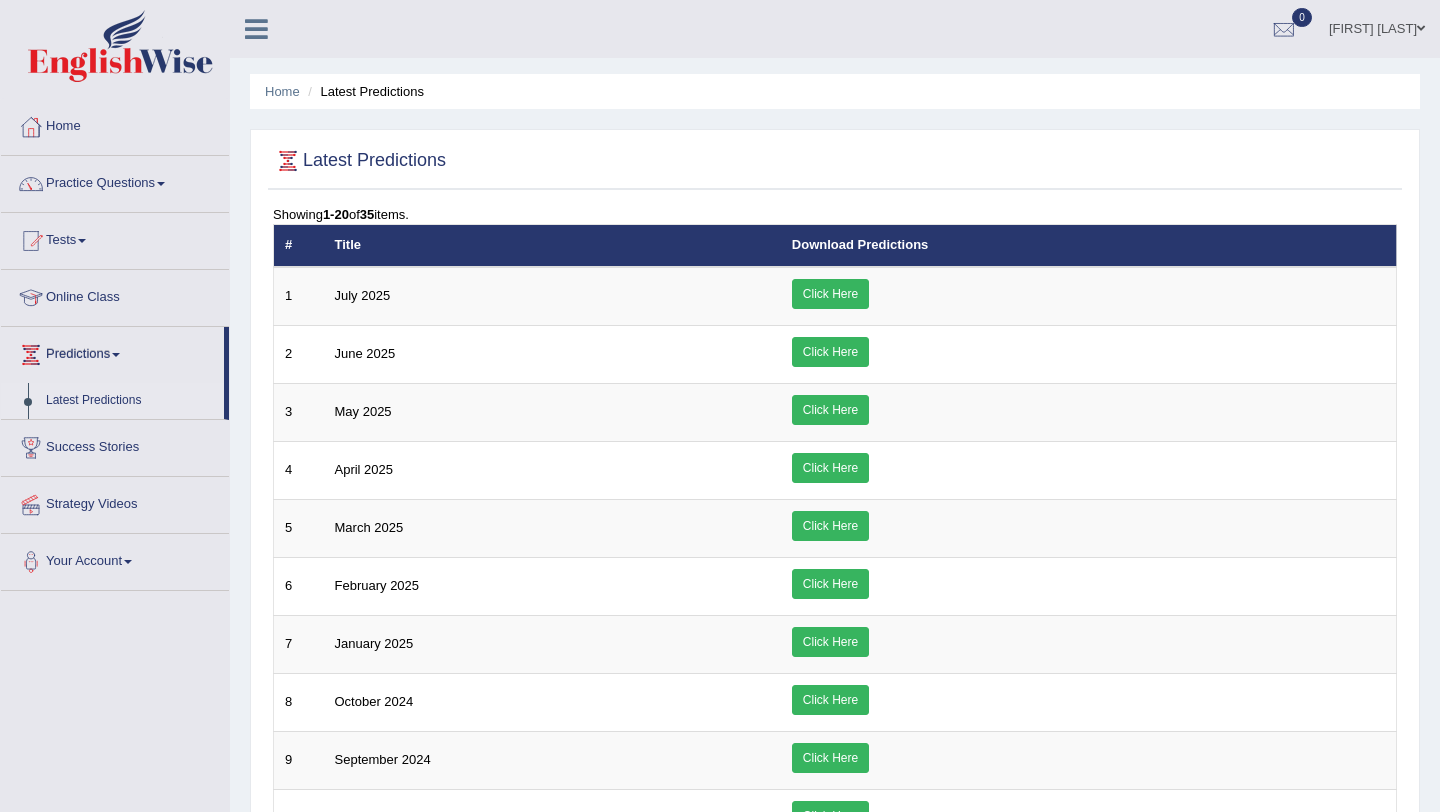scroll, scrollTop: 0, scrollLeft: 0, axis: both 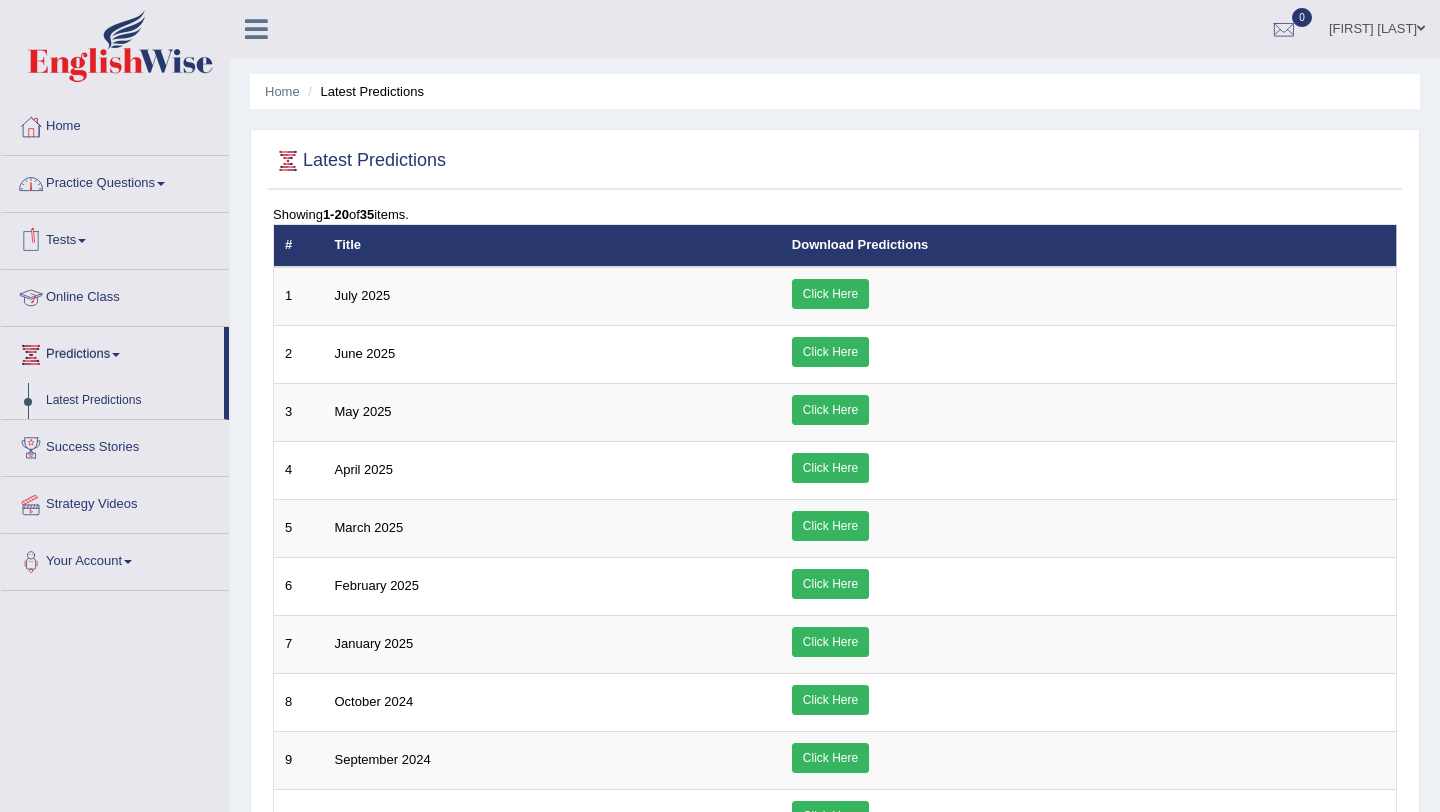 click on "Practice Questions" at bounding box center [115, 181] 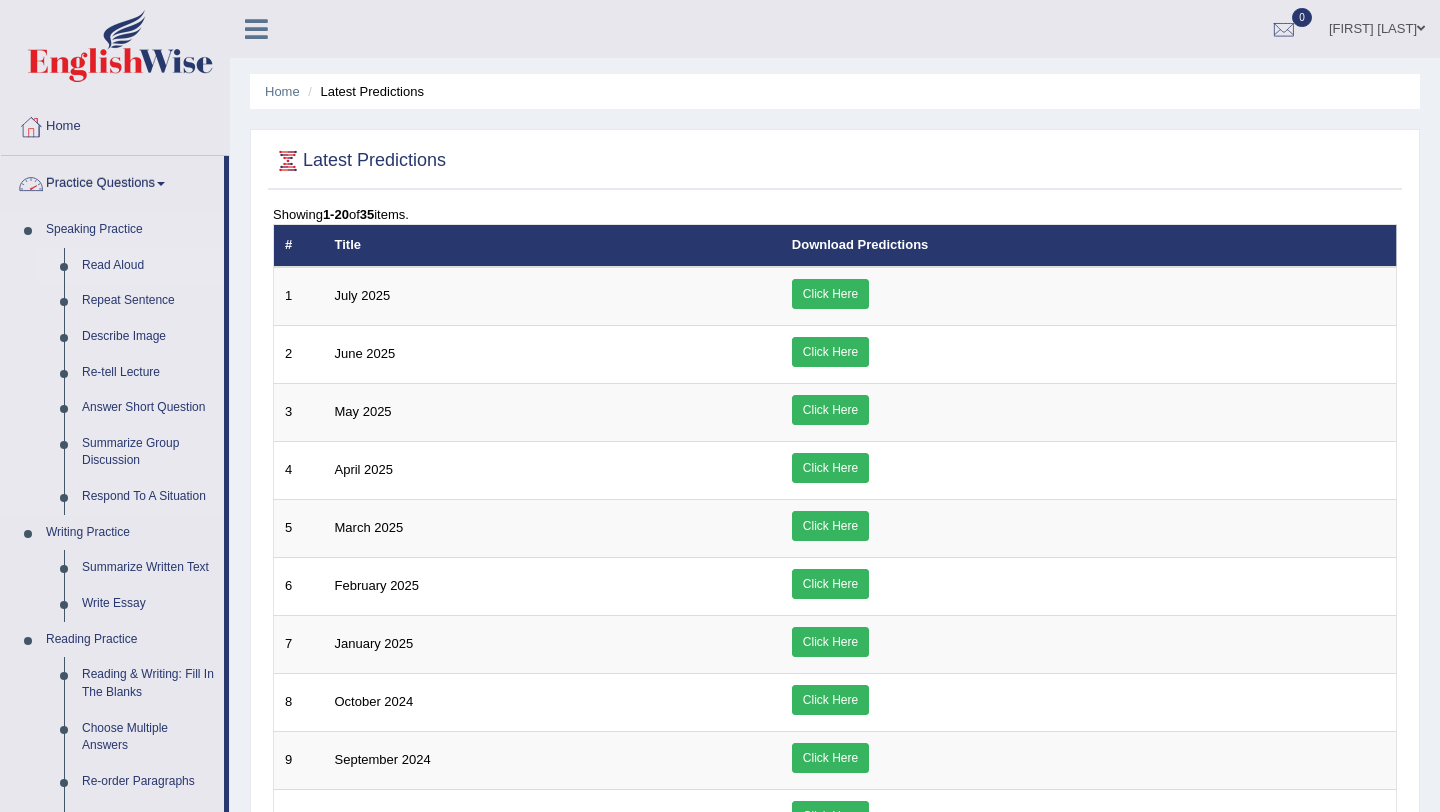 click on "Read Aloud" at bounding box center (148, 266) 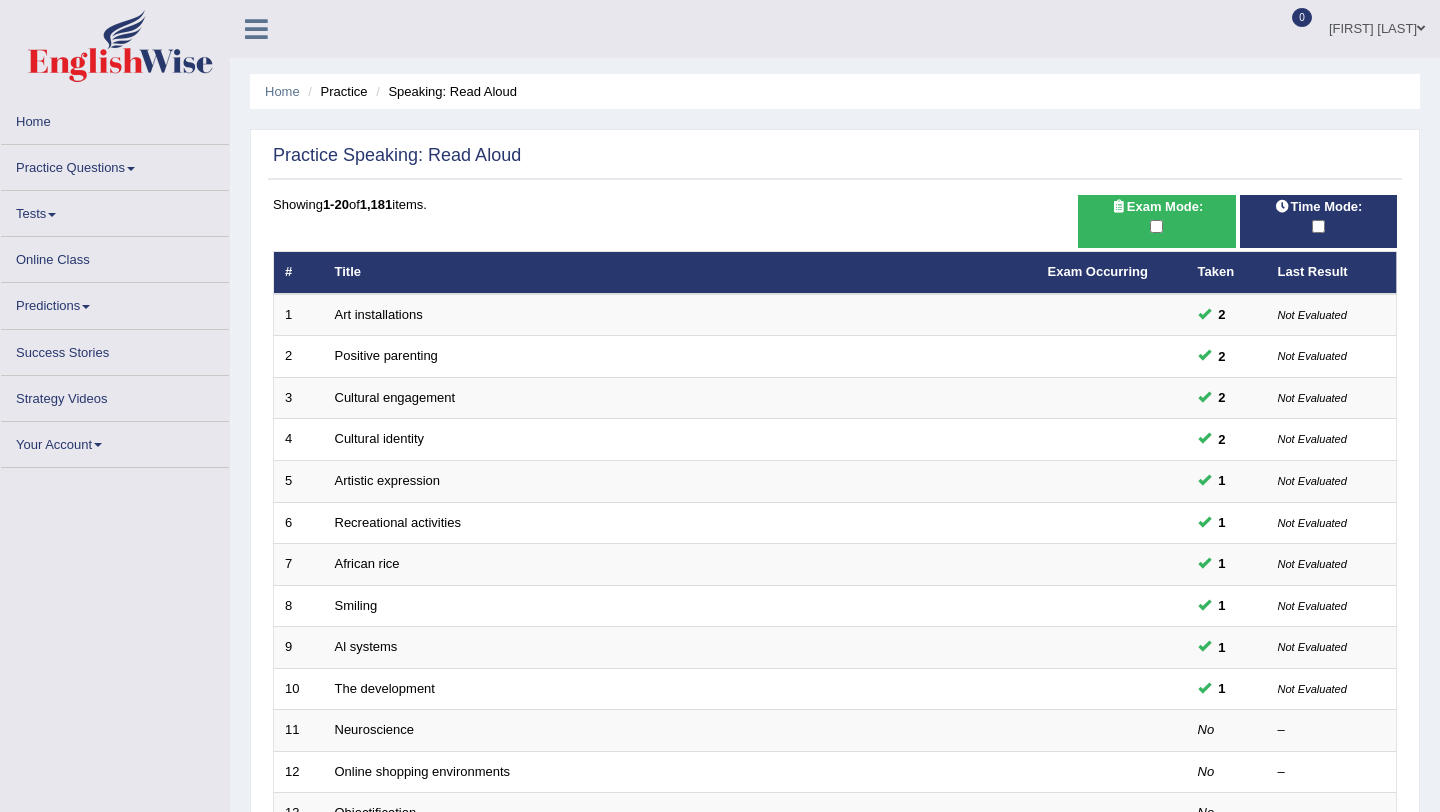 scroll, scrollTop: 0, scrollLeft: 0, axis: both 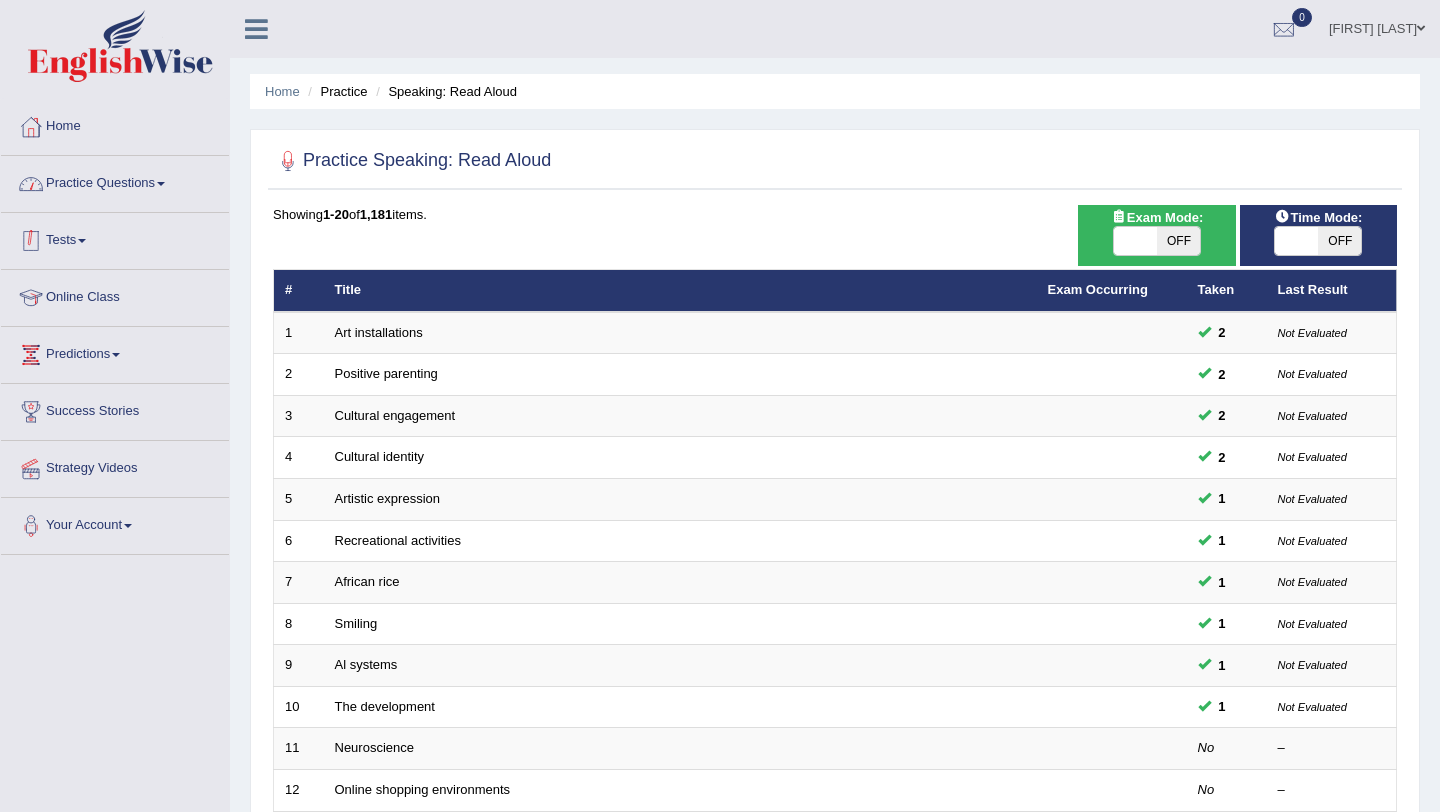 click on "Practice Questions" at bounding box center [115, 181] 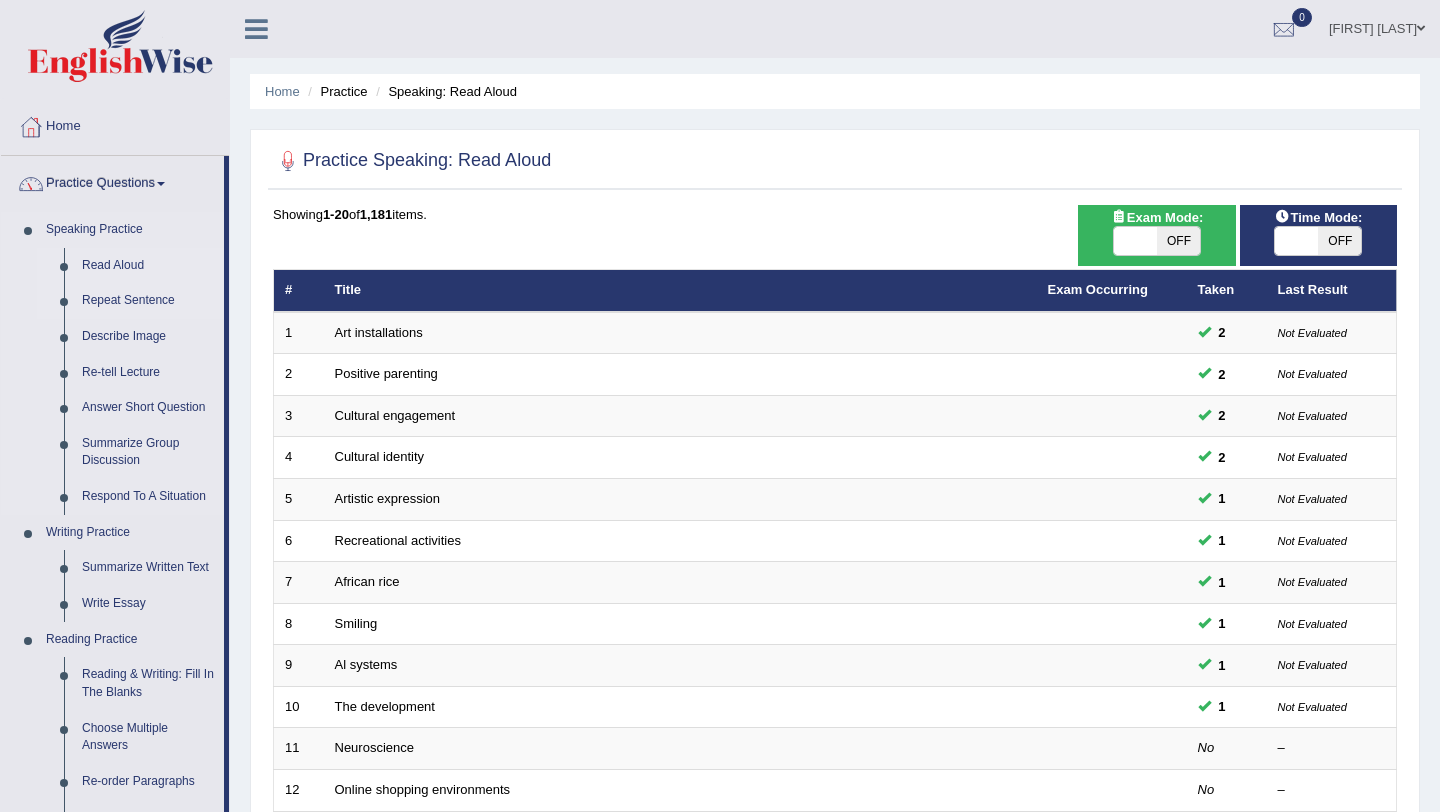 click on "Repeat Sentence" at bounding box center (148, 301) 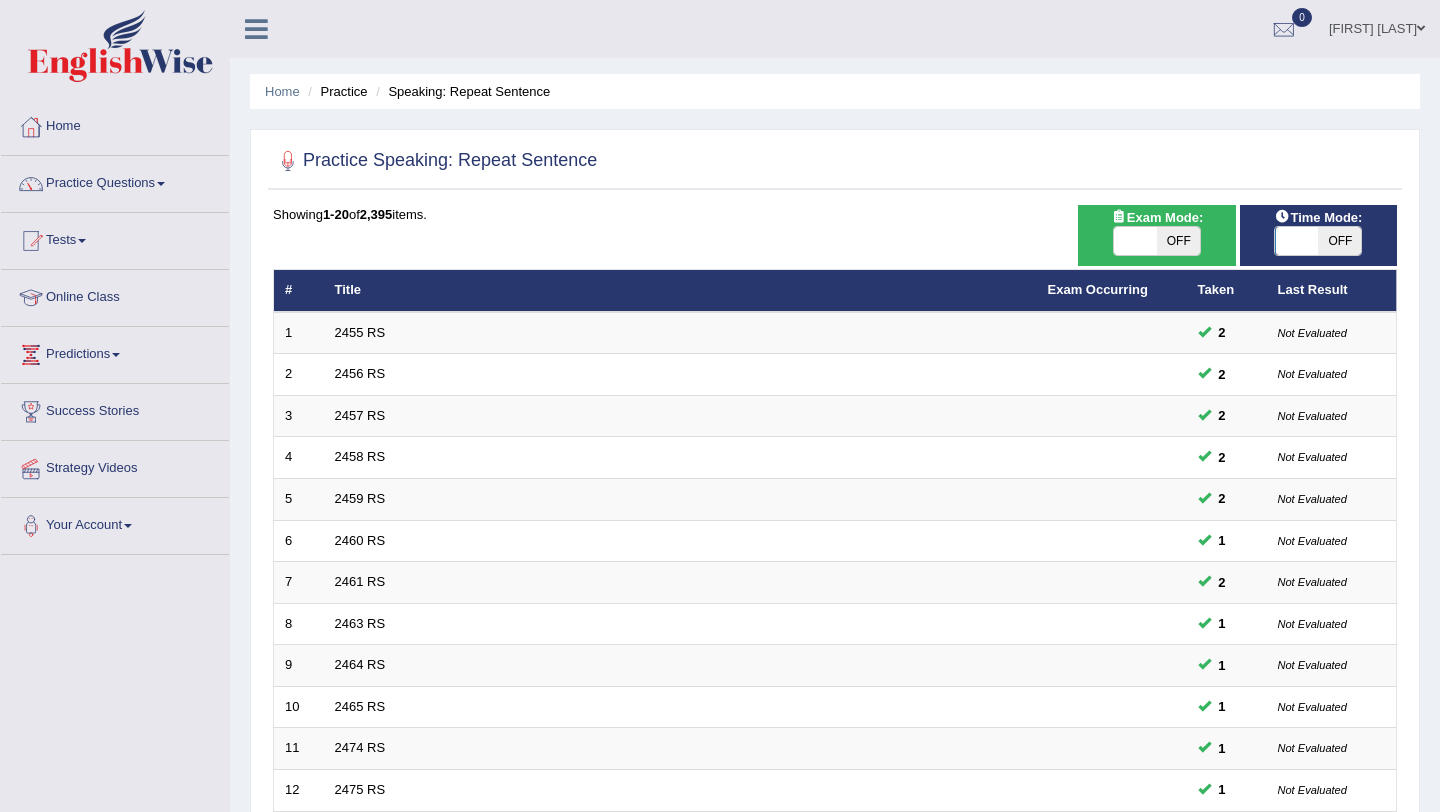 scroll, scrollTop: 0, scrollLeft: 0, axis: both 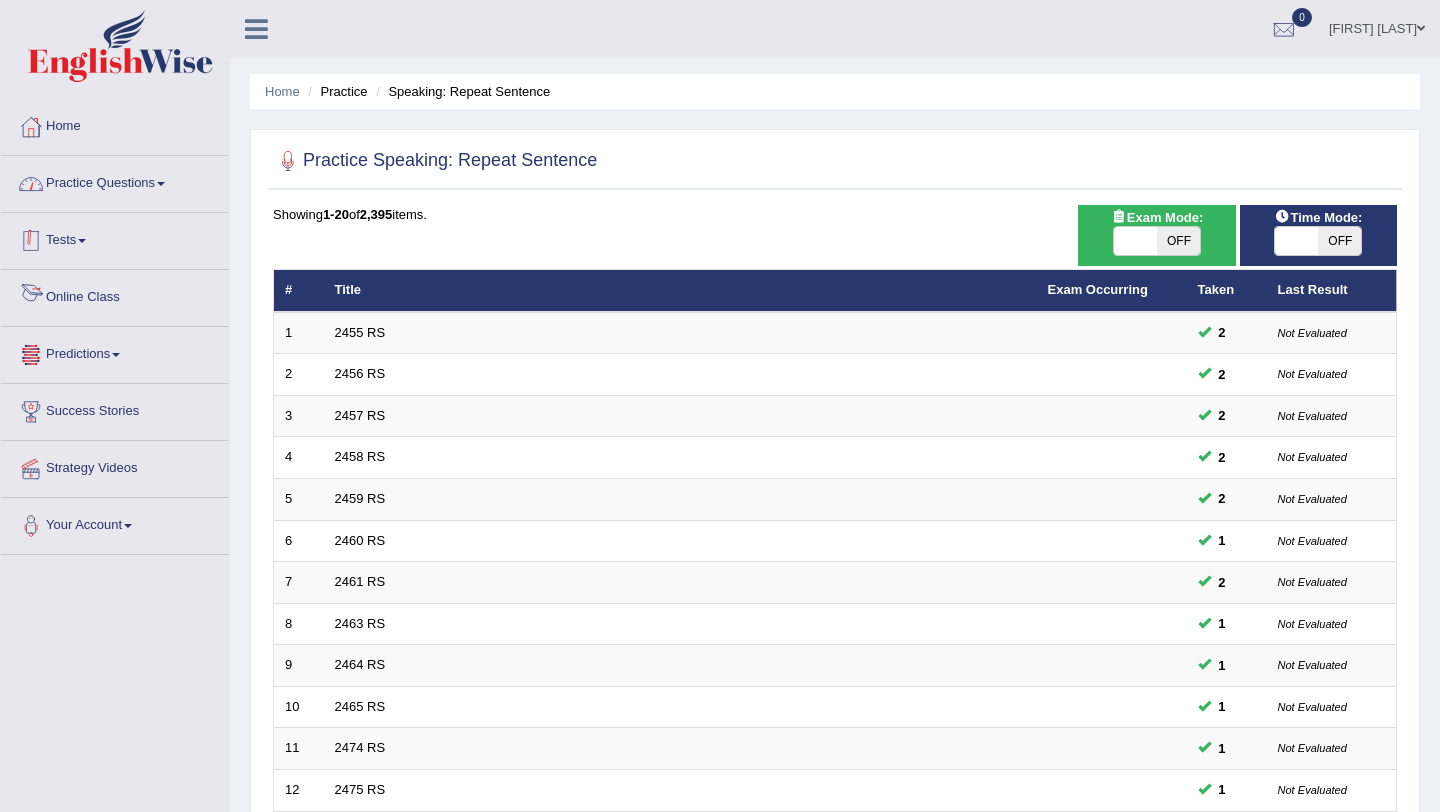 click on "Practice Questions" at bounding box center [115, 181] 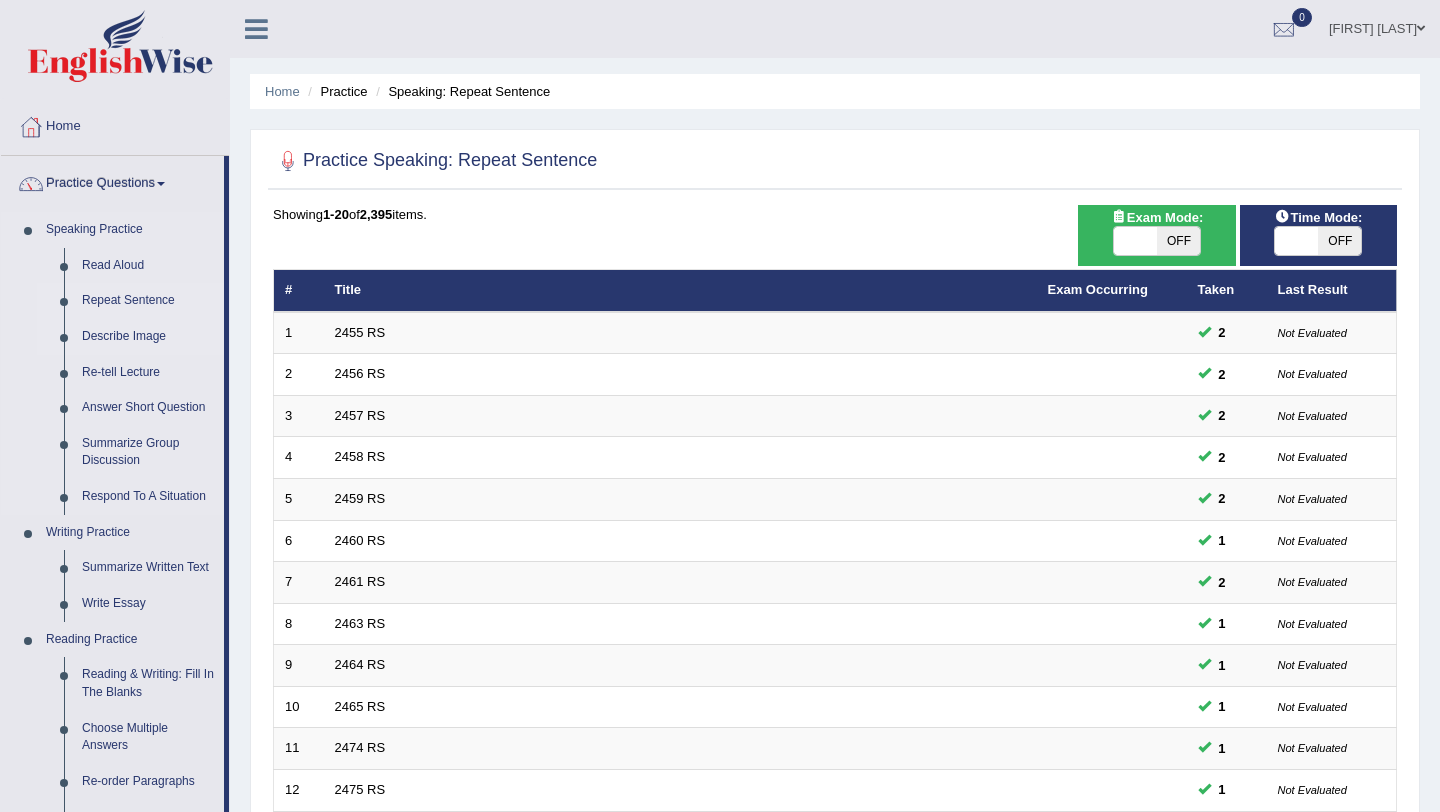 click on "Describe Image" at bounding box center (148, 337) 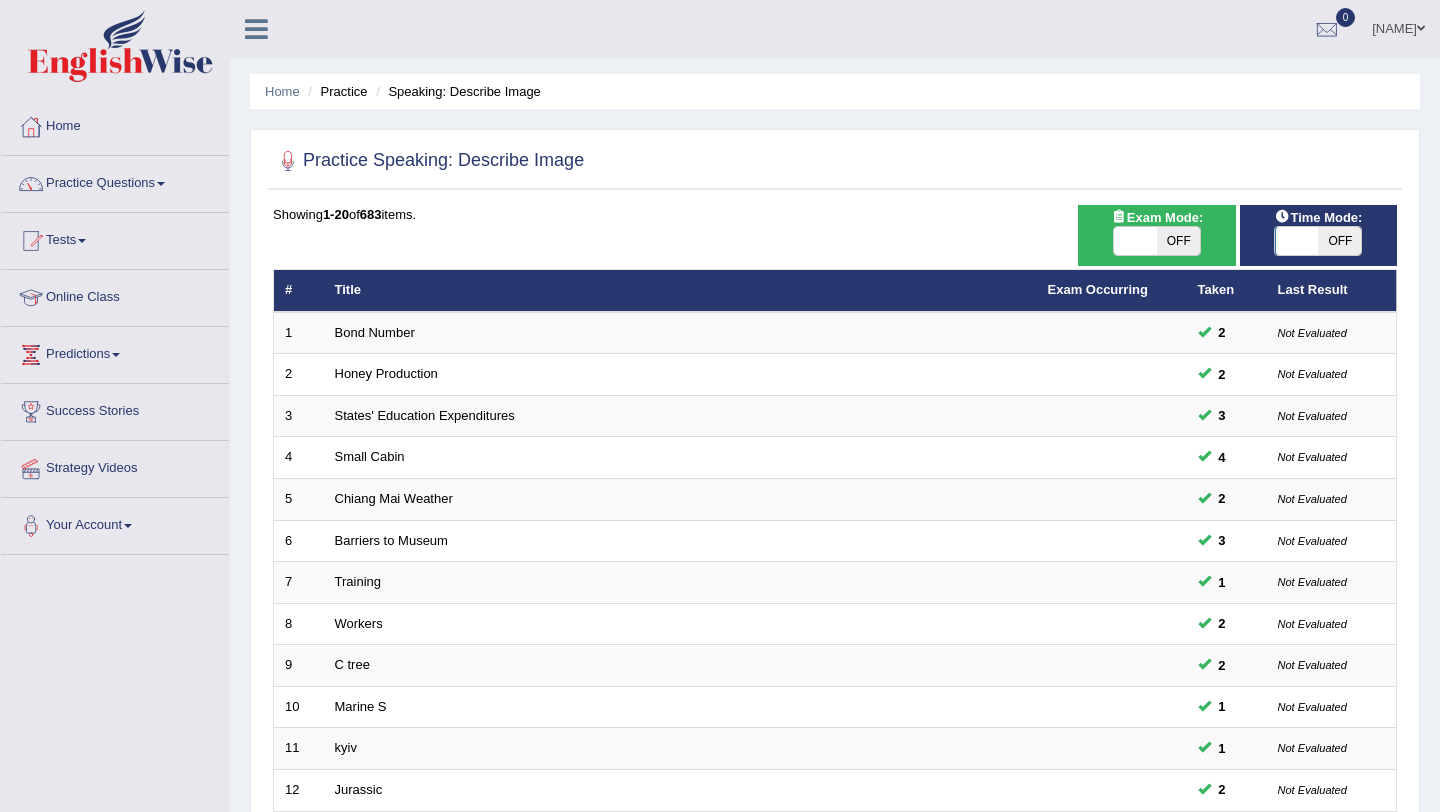 scroll, scrollTop: 0, scrollLeft: 0, axis: both 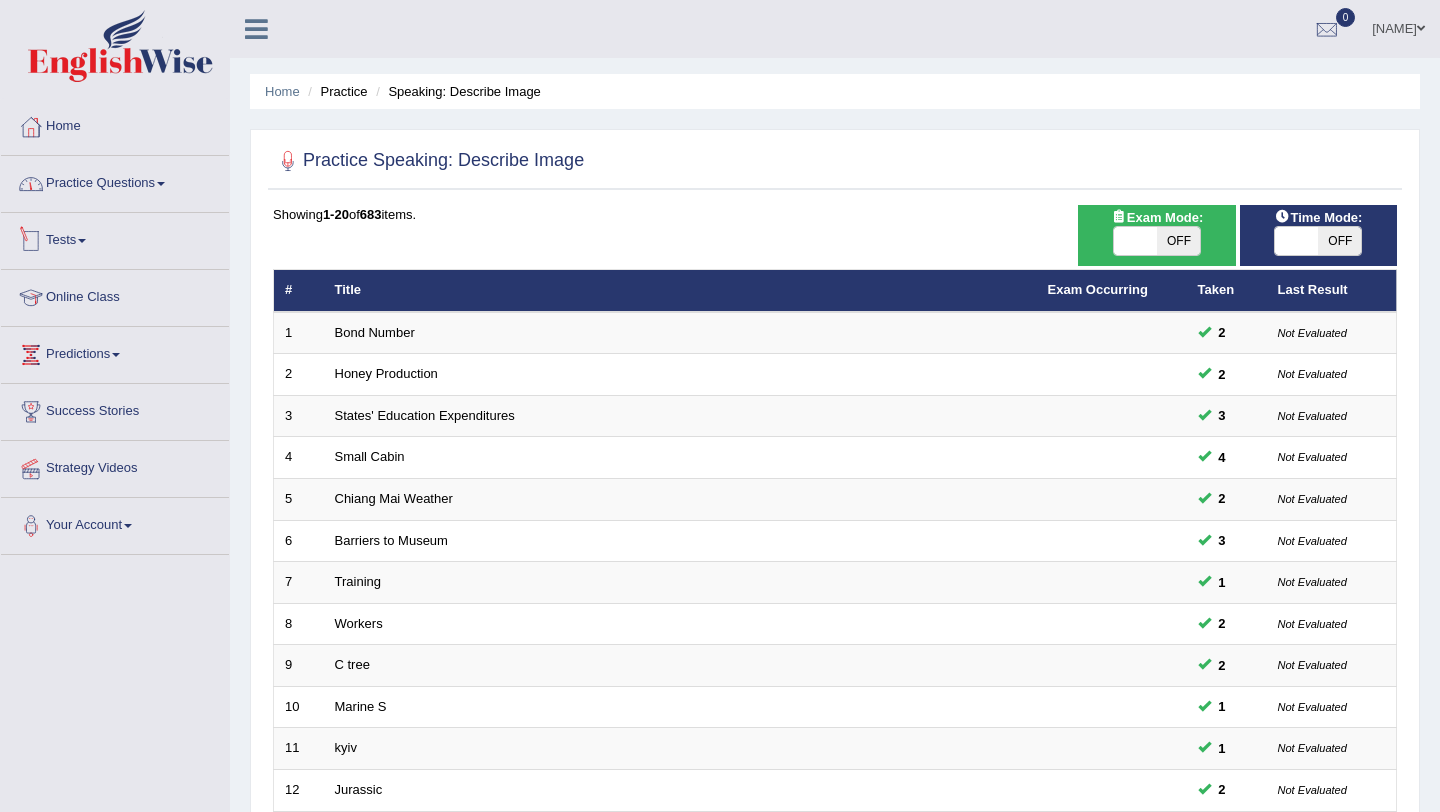 click on "Practice Questions" at bounding box center (115, 181) 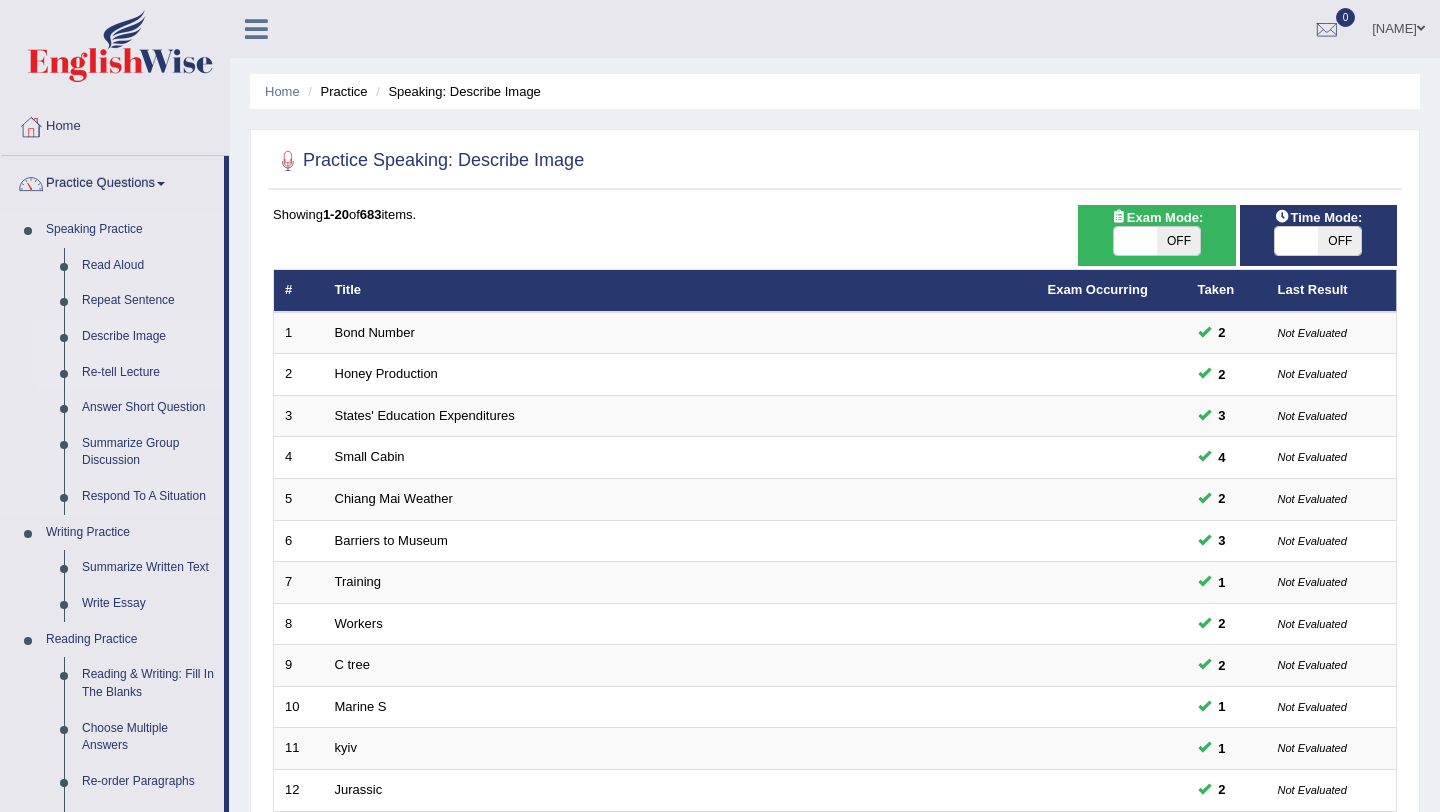 click on "Re-tell Lecture" at bounding box center (148, 373) 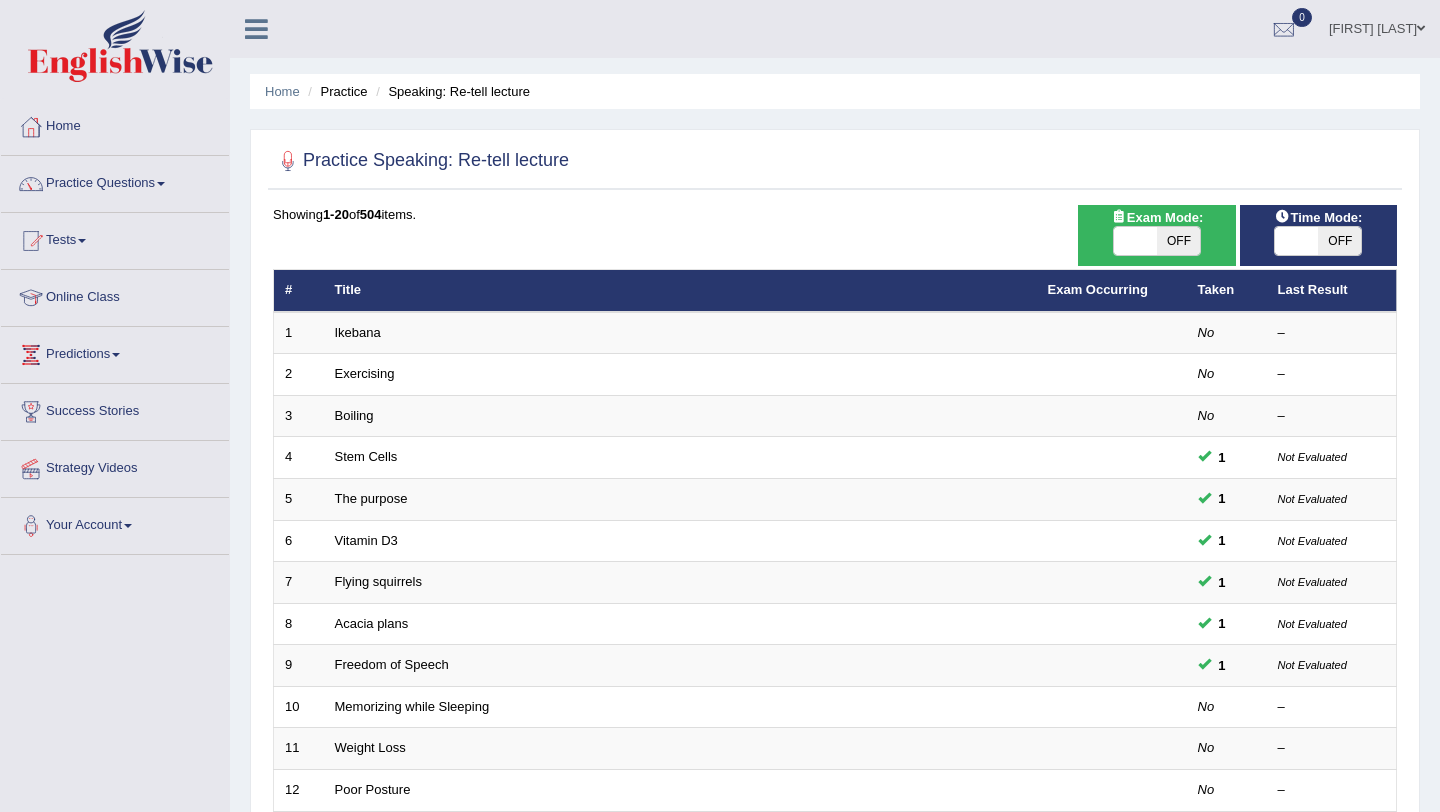 scroll, scrollTop: 0, scrollLeft: 0, axis: both 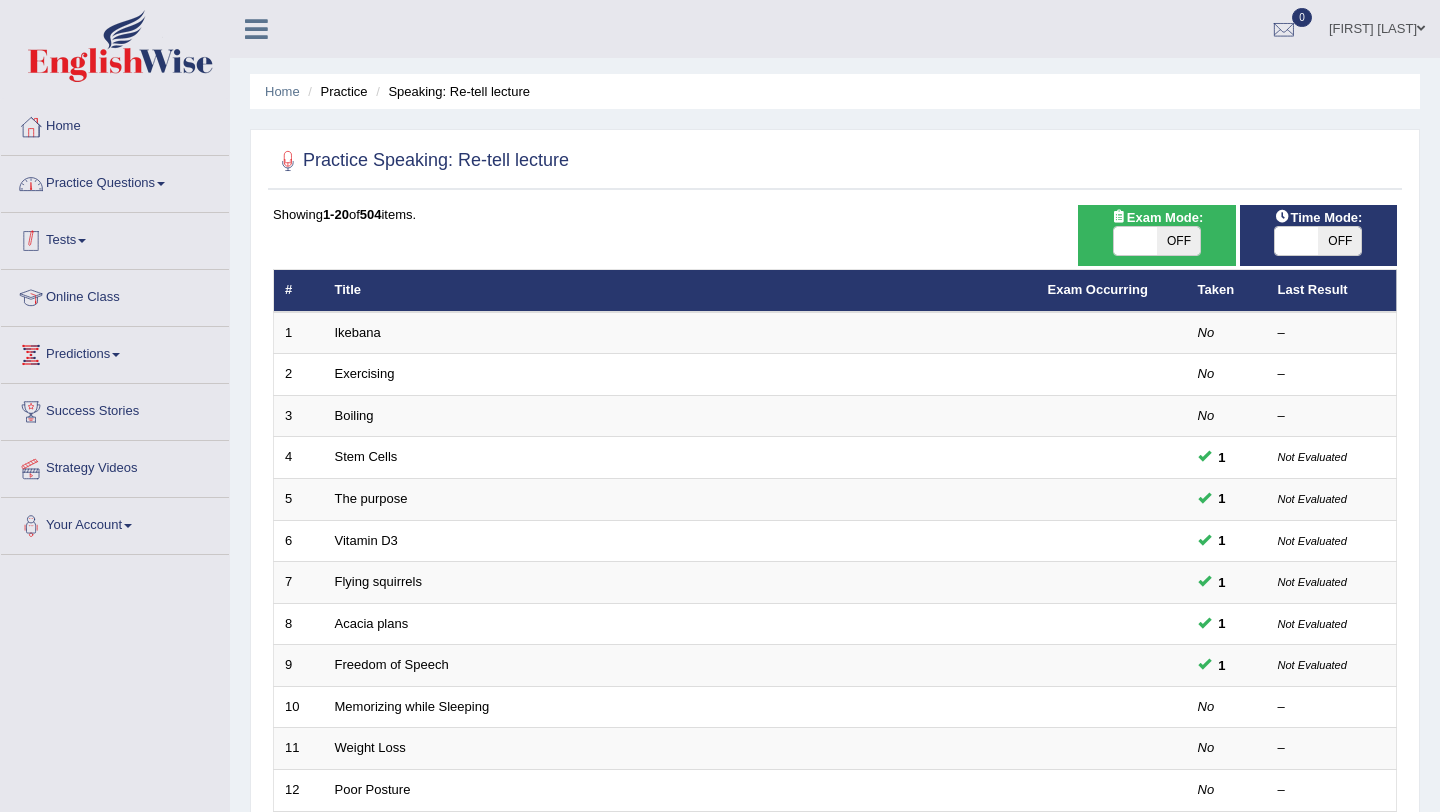 click on "Practice Questions" at bounding box center (115, 181) 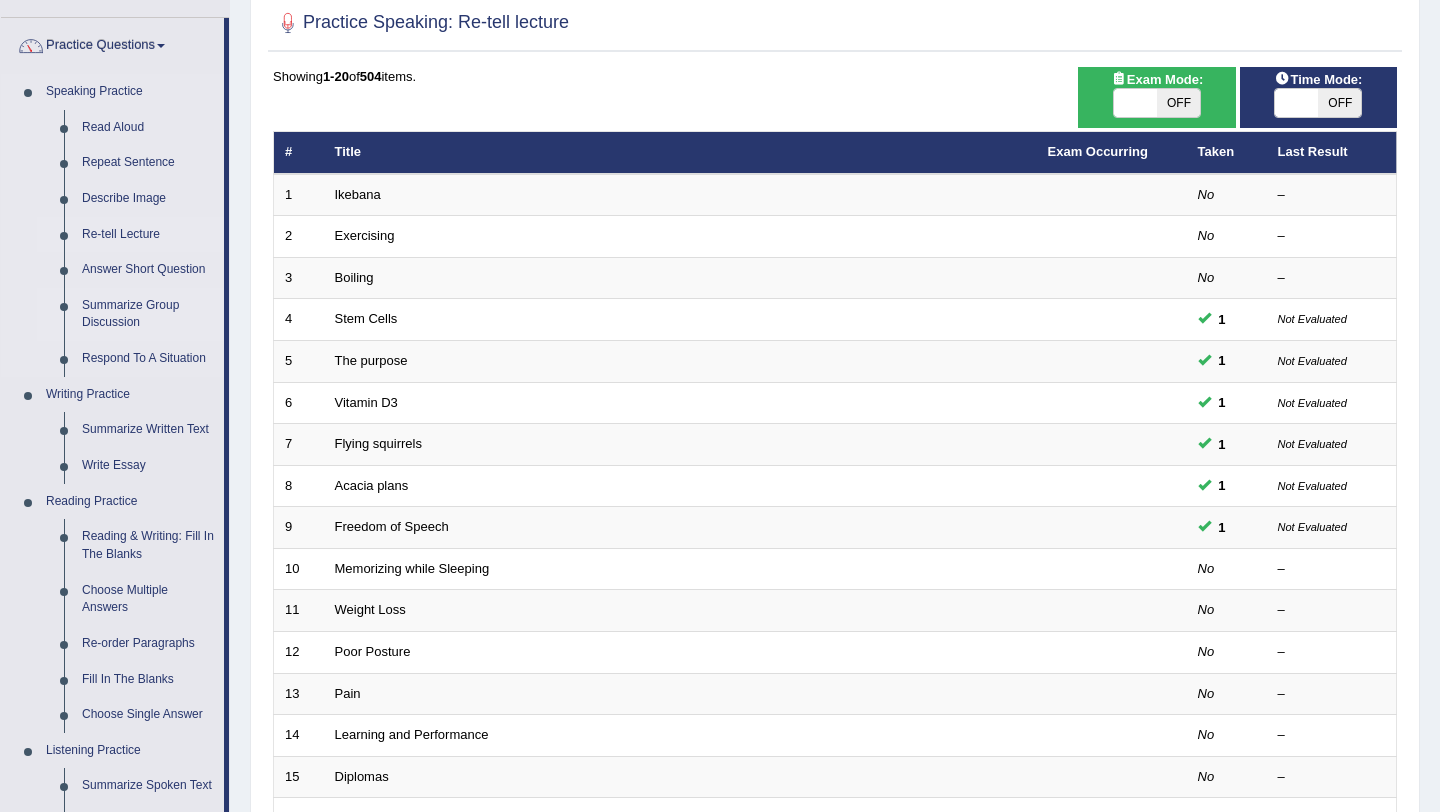 scroll, scrollTop: 142, scrollLeft: 0, axis: vertical 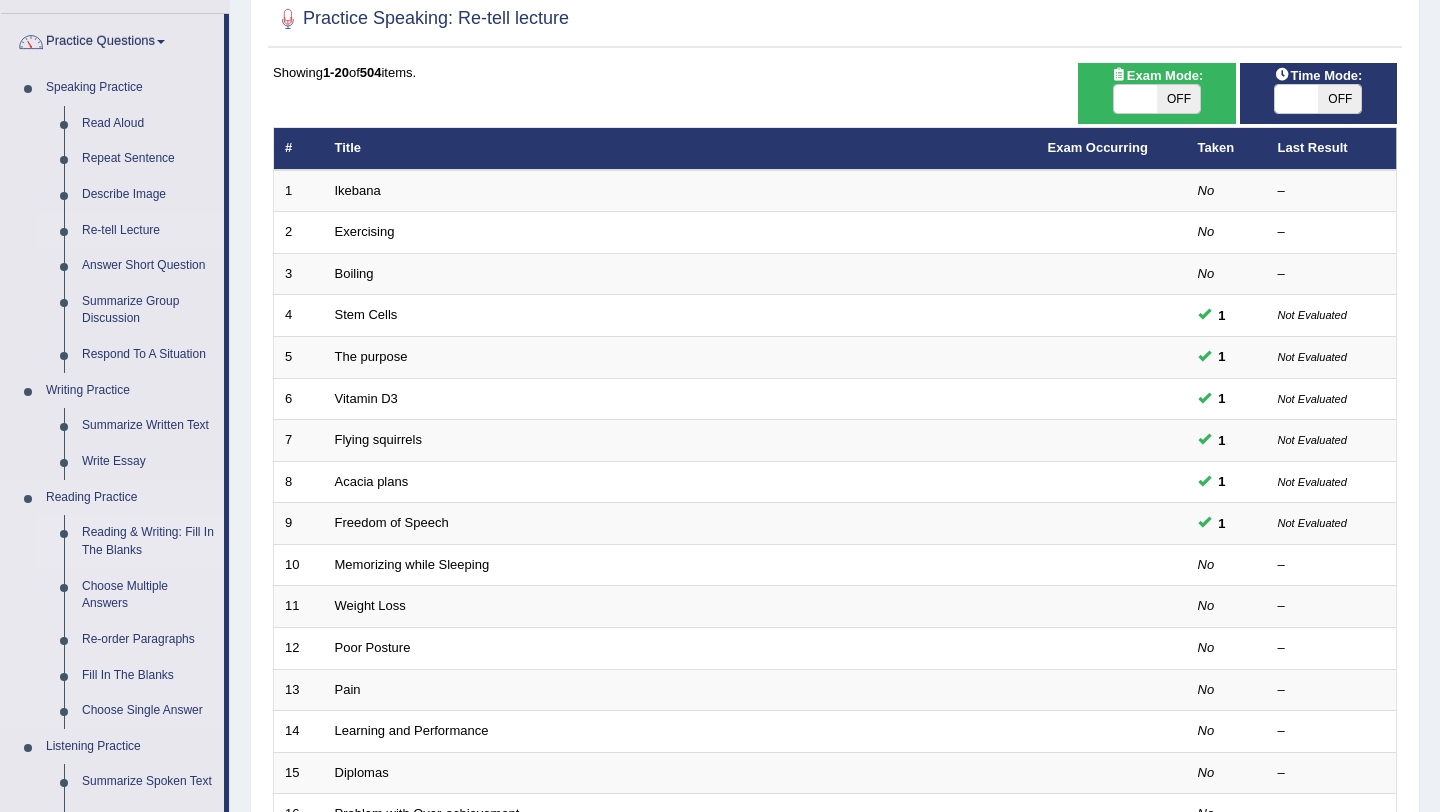 click on "Reading & Writing: Fill In The Blanks" at bounding box center [148, 541] 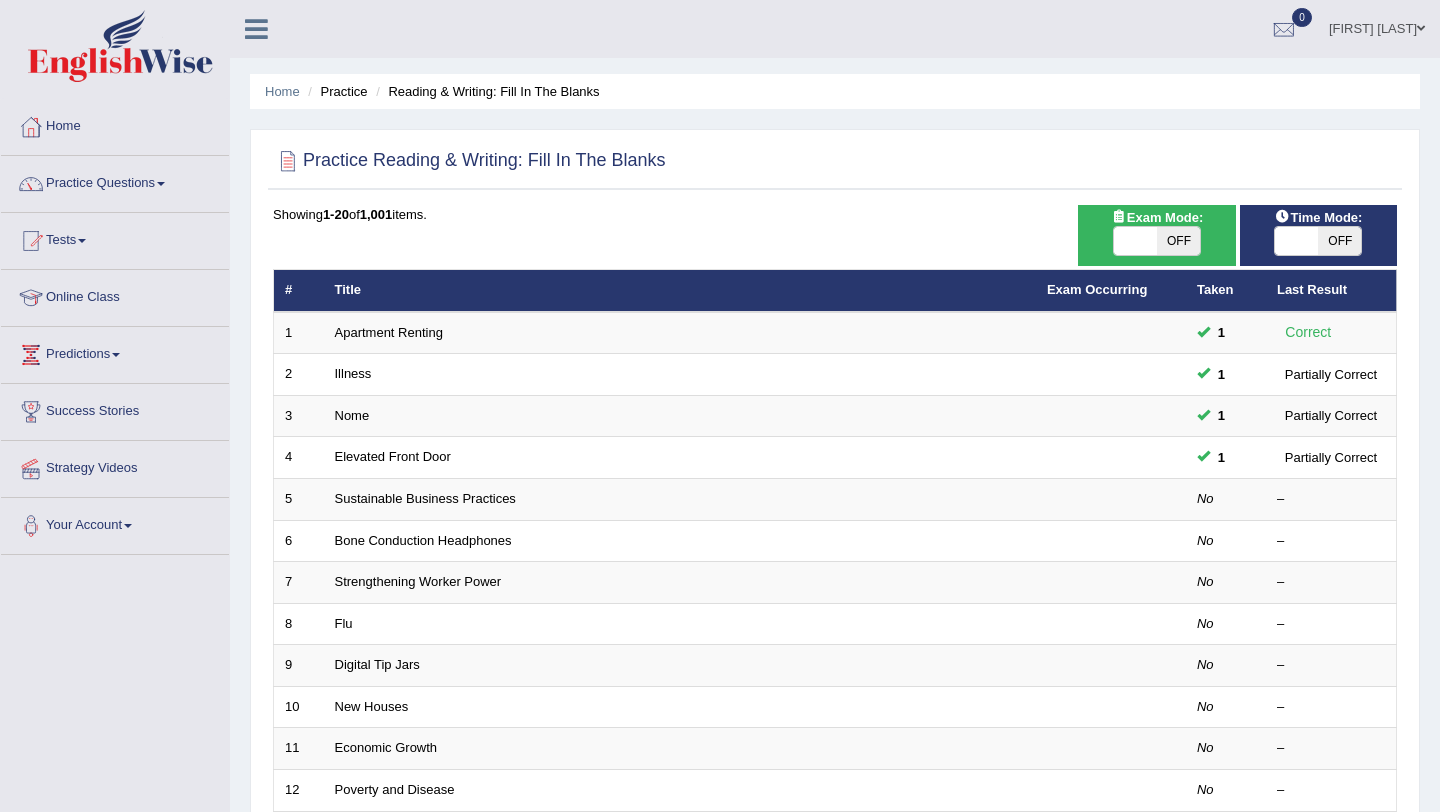 scroll, scrollTop: 0, scrollLeft: 0, axis: both 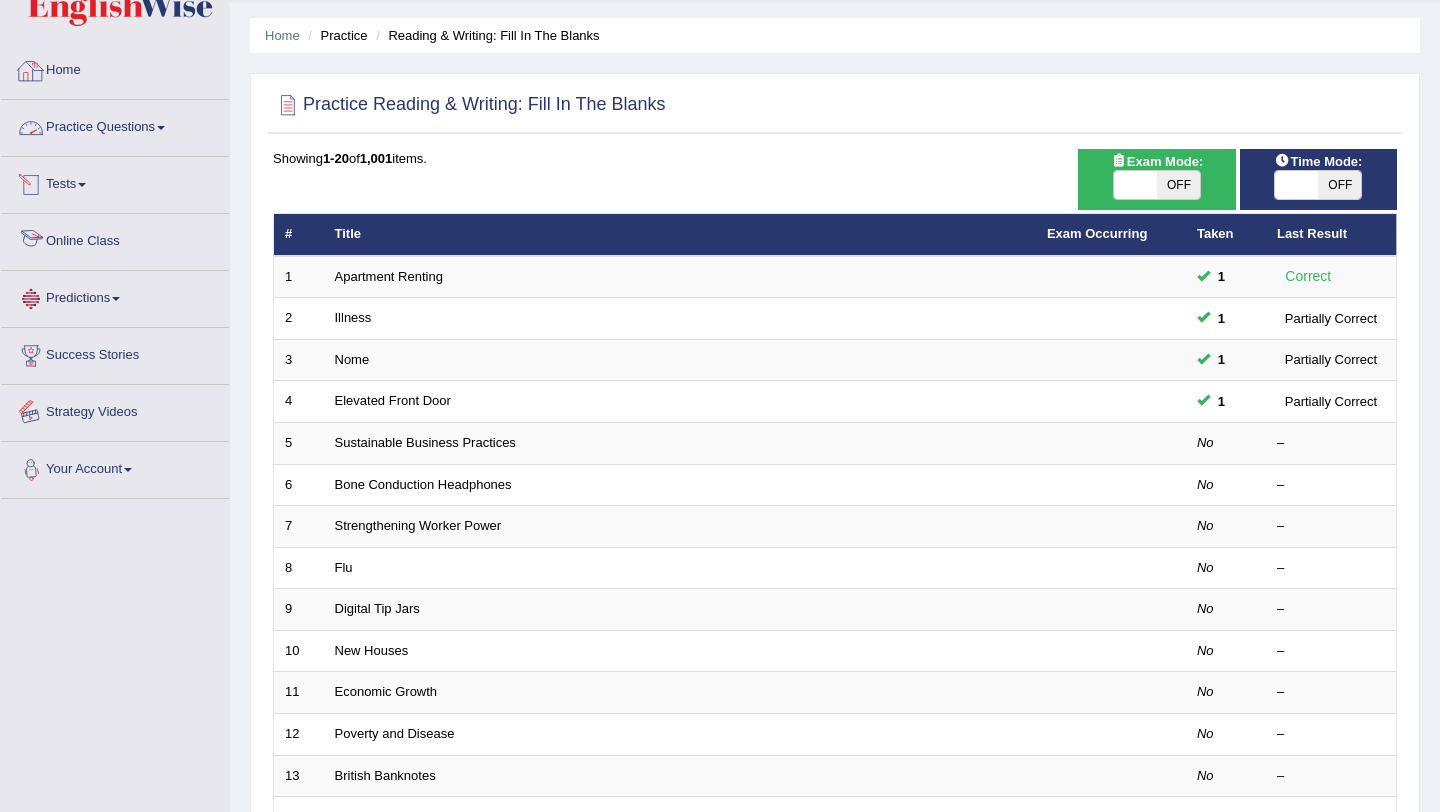 click on "Toggle navigation
Home
Practice Questions   Speaking Practice Read Aloud
Repeat Sentence
Describe Image
Re-tell Lecture
Answer Short Question
Summarize Group Discussion
Respond To A Situation
Writing Practice  Summarize Written Text
Write Essay
Reading Practice  Reading & Writing: Fill In The Blanks
Choose Multiple Answers
Re-order Paragraphs
Fill In The Blanks
Choose Single Answer
Listening Practice  Summarize Spoken Text
Highlight Incorrect Words
Highlight Correct Summary
Select Missing Word
Choose Single Answer
Choose Multiple Answers
Fill In The Blanks
Write From Dictation
Pronunciation
Tests  Take Practice Sectional Test
Take Mock Test" at bounding box center (720, 601) 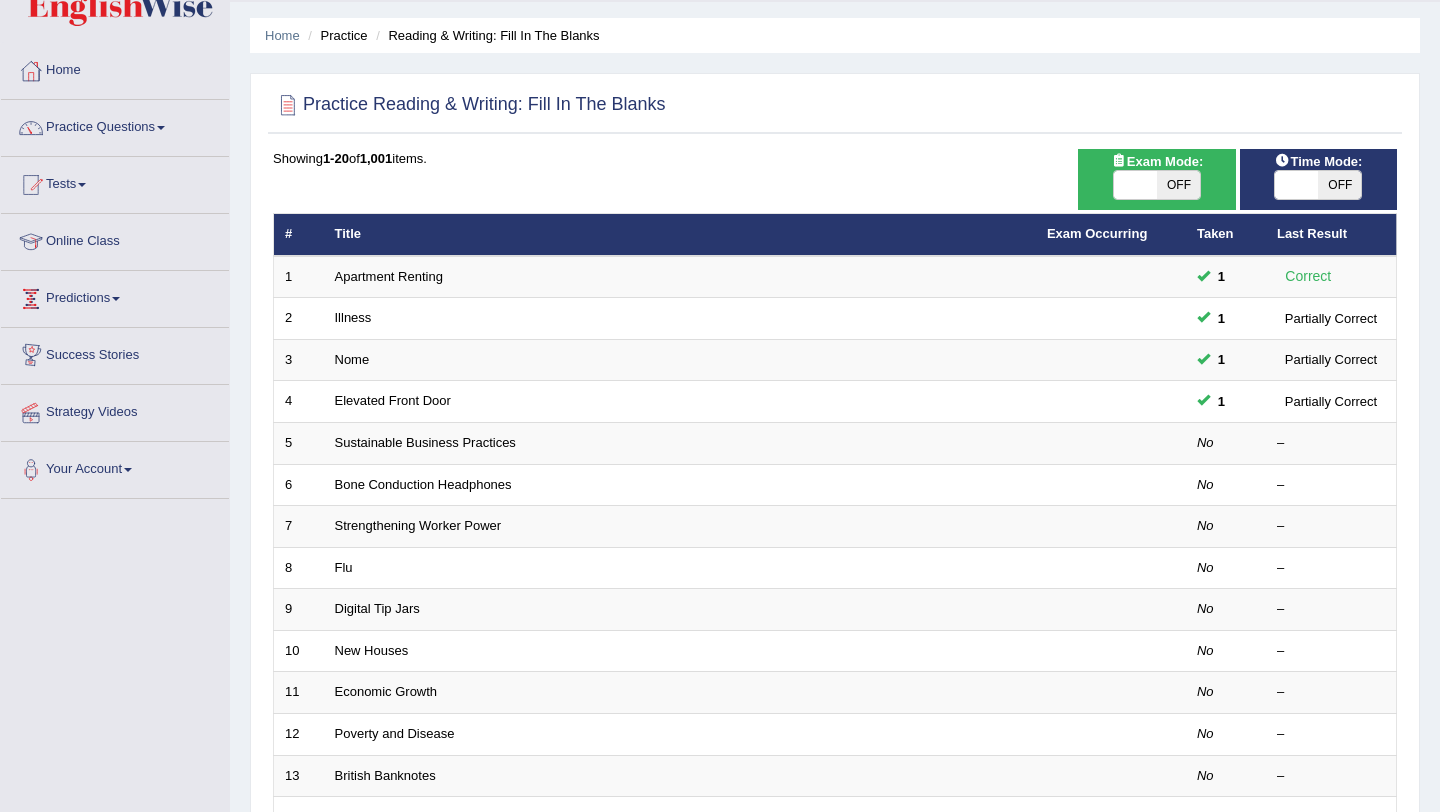click on "Predictions" at bounding box center (115, 296) 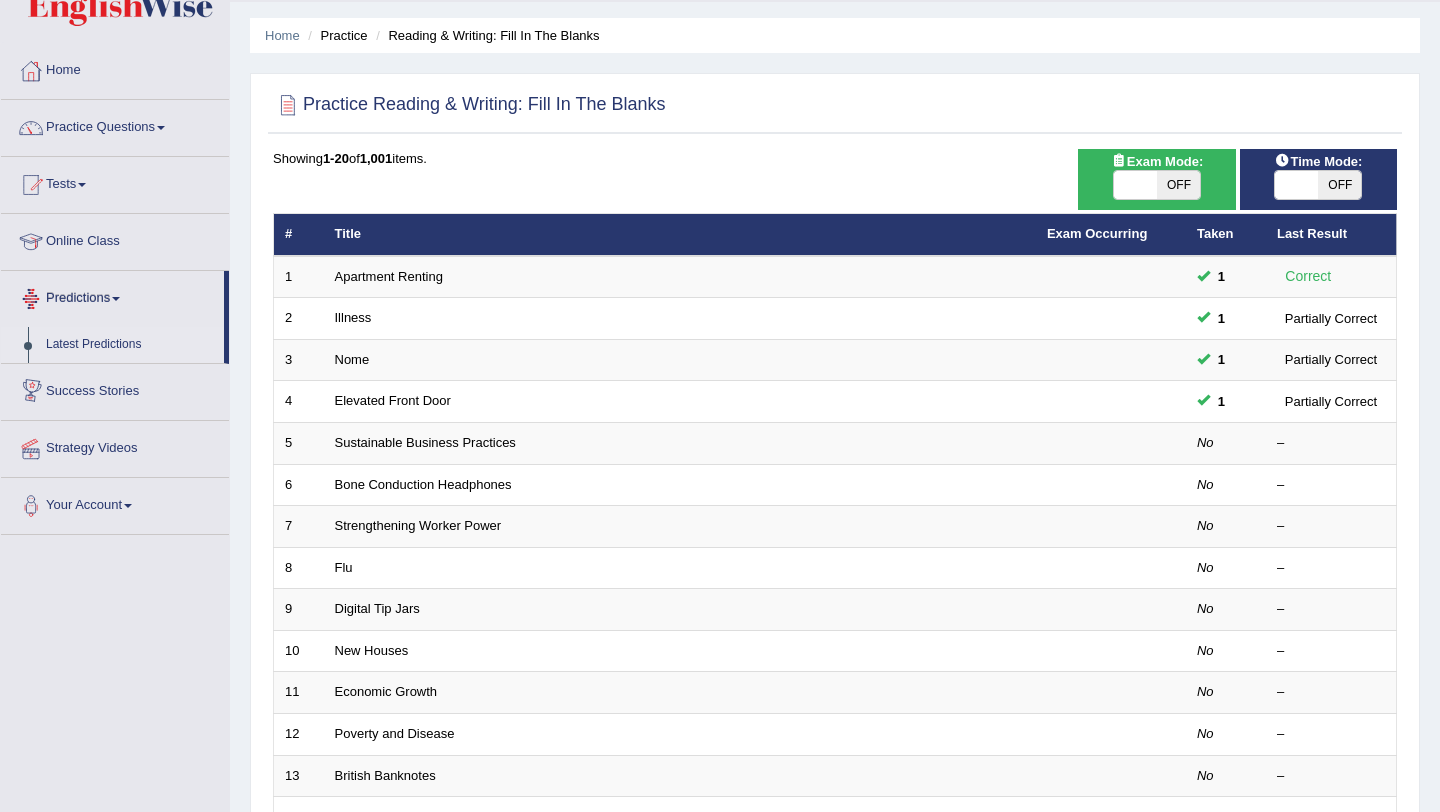 click on "Latest Predictions" at bounding box center [130, 345] 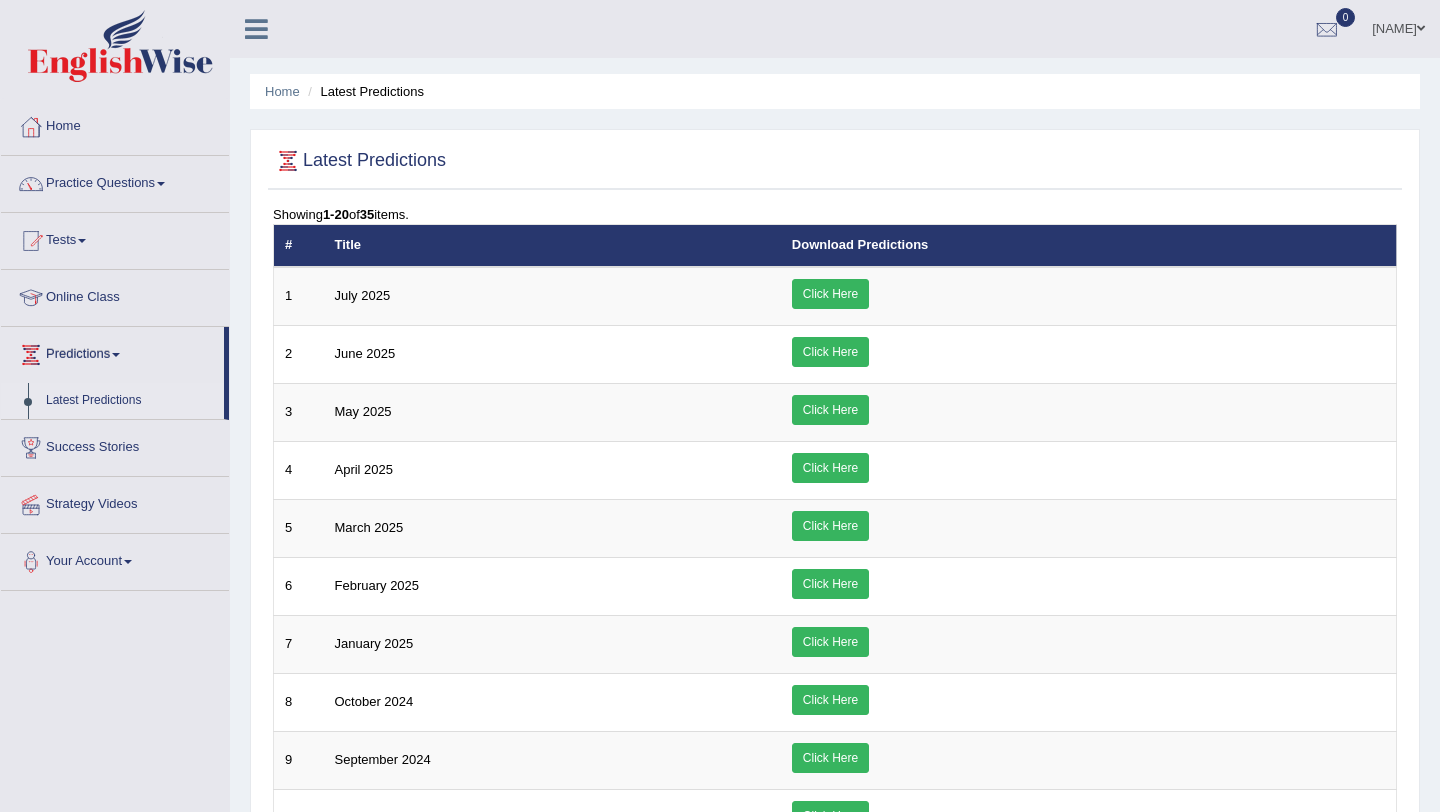 click on "Click Here" at bounding box center [830, 294] 